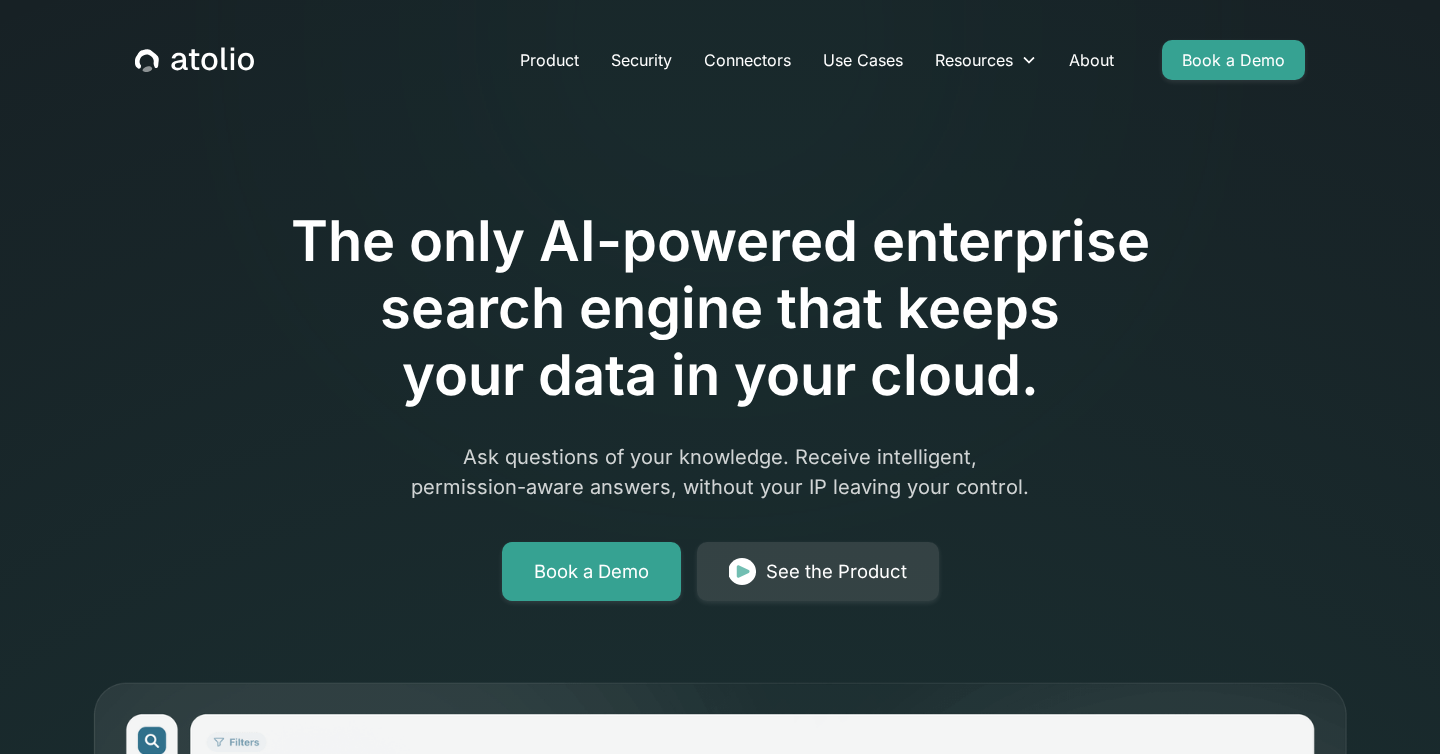 scroll, scrollTop: 267, scrollLeft: 0, axis: vertical 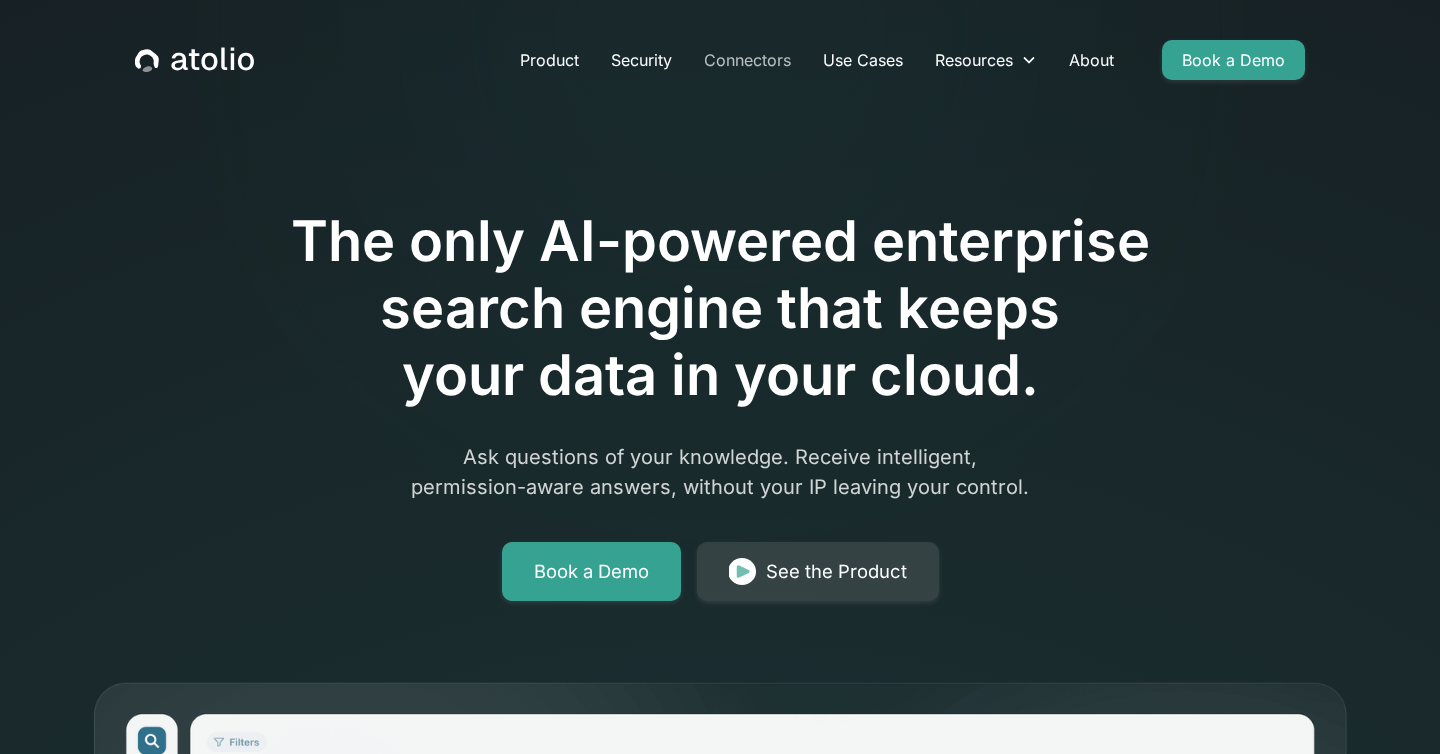 click on "Connectors" at bounding box center [747, 60] 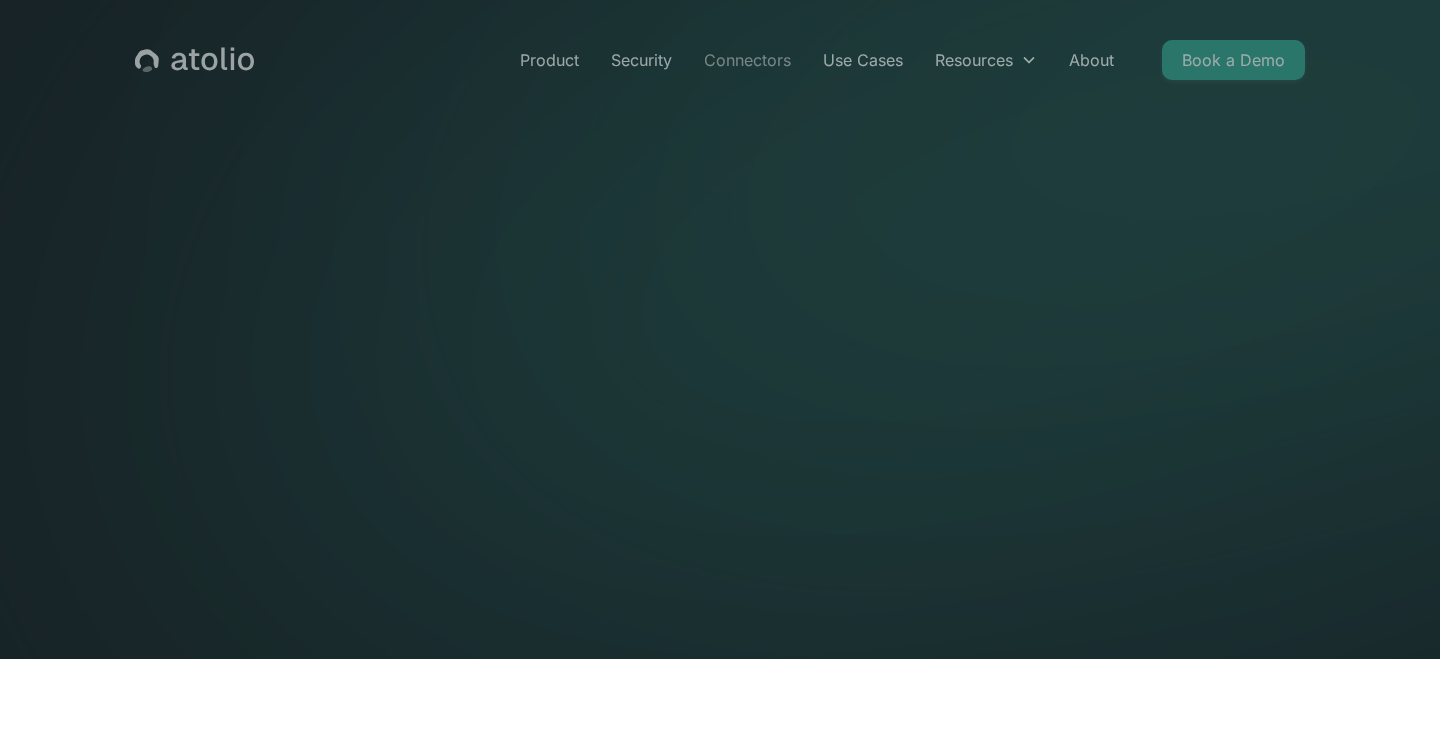 scroll, scrollTop: 0, scrollLeft: 0, axis: both 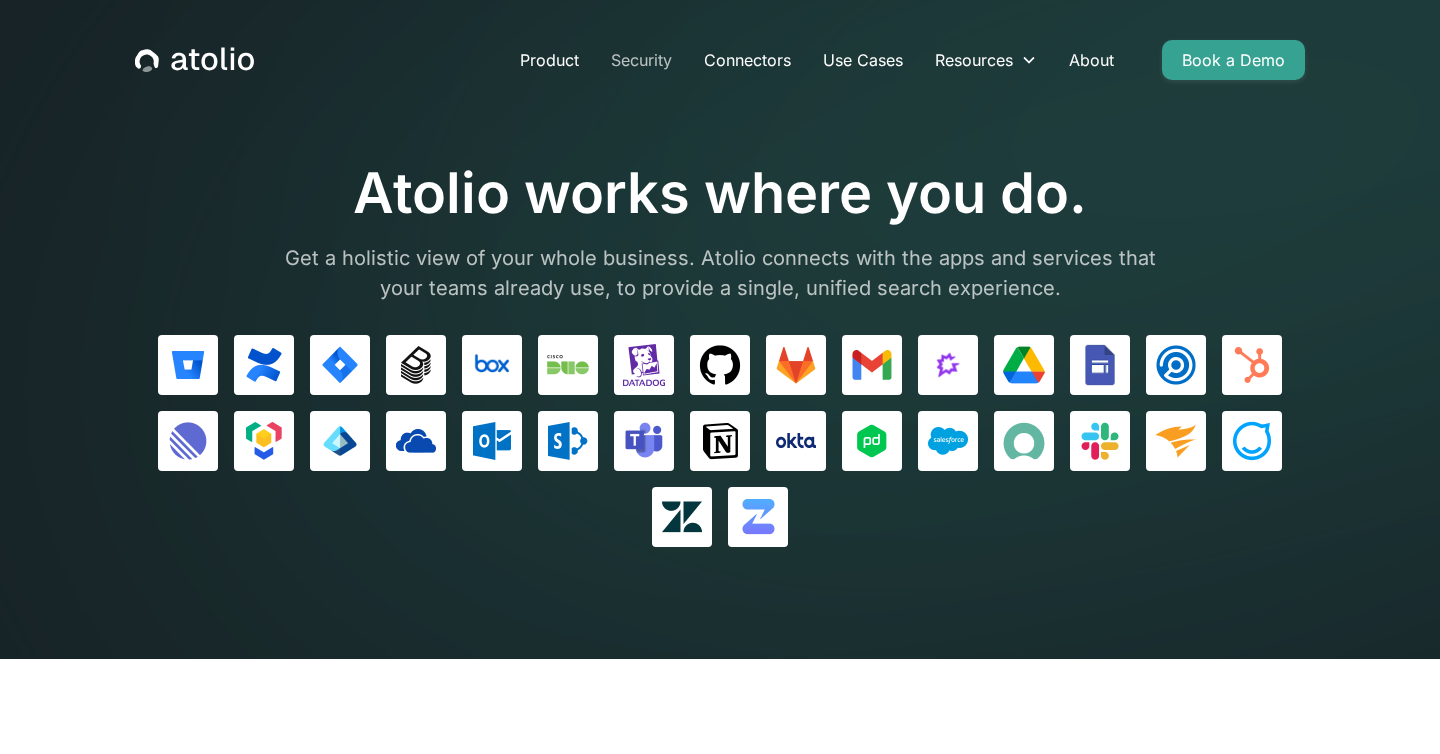 click on "Security" at bounding box center [641, 60] 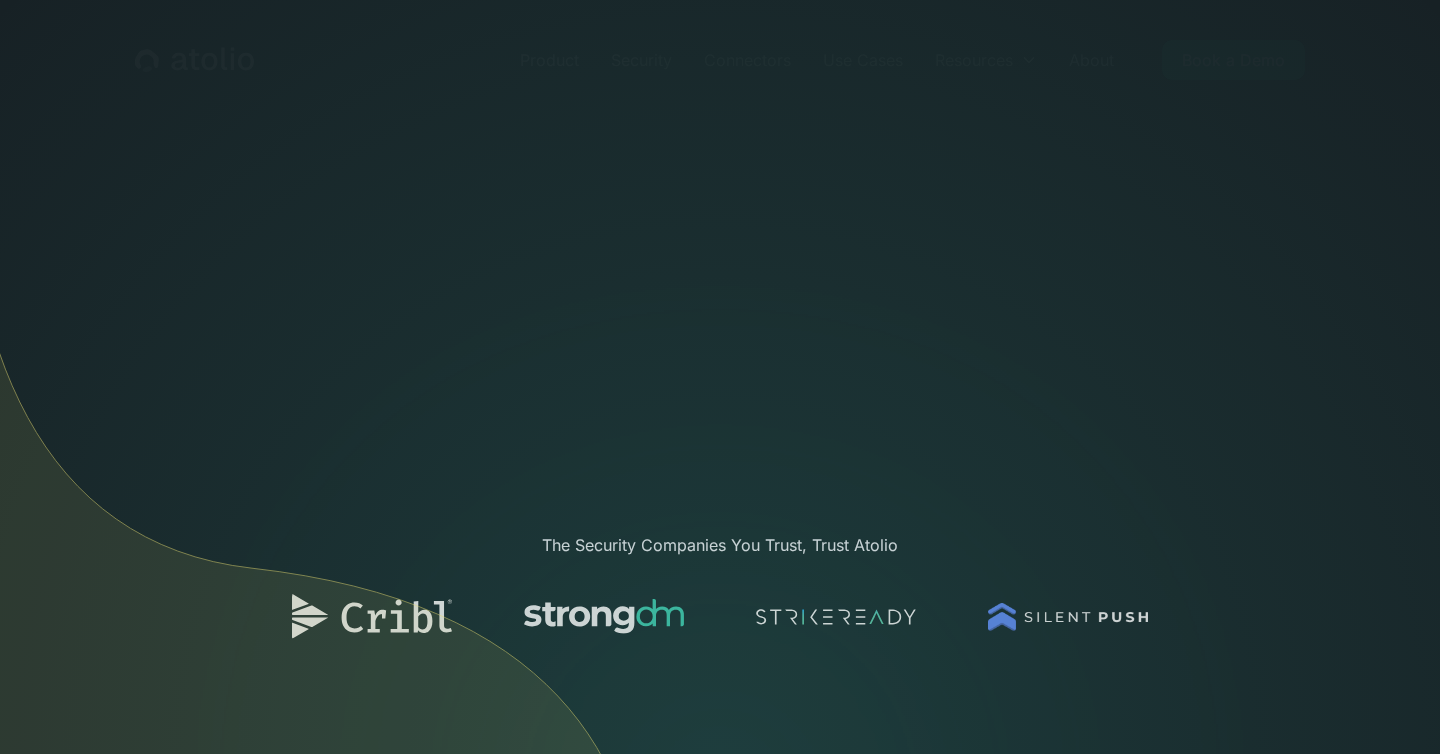 scroll, scrollTop: 0, scrollLeft: 0, axis: both 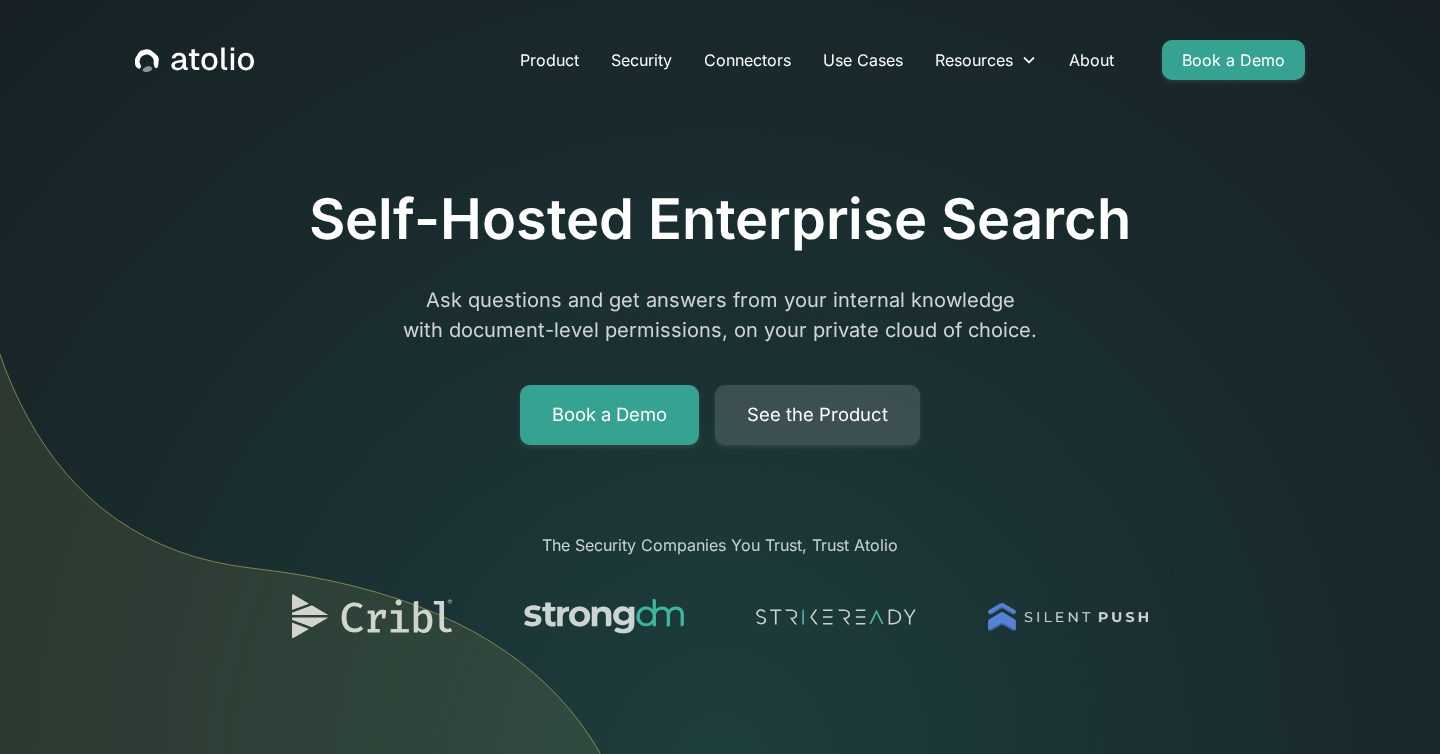 click on "See the Product" at bounding box center [817, 415] 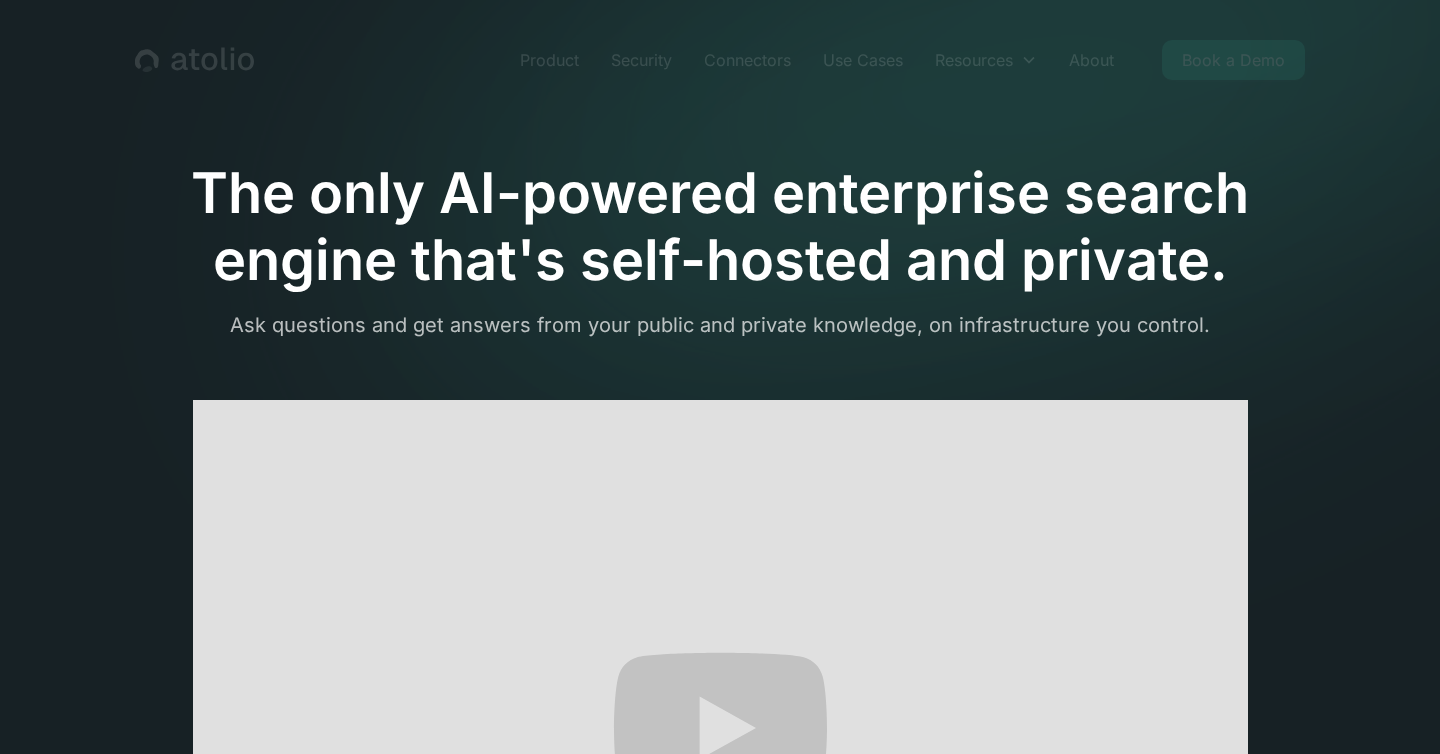 scroll, scrollTop: 0, scrollLeft: 0, axis: both 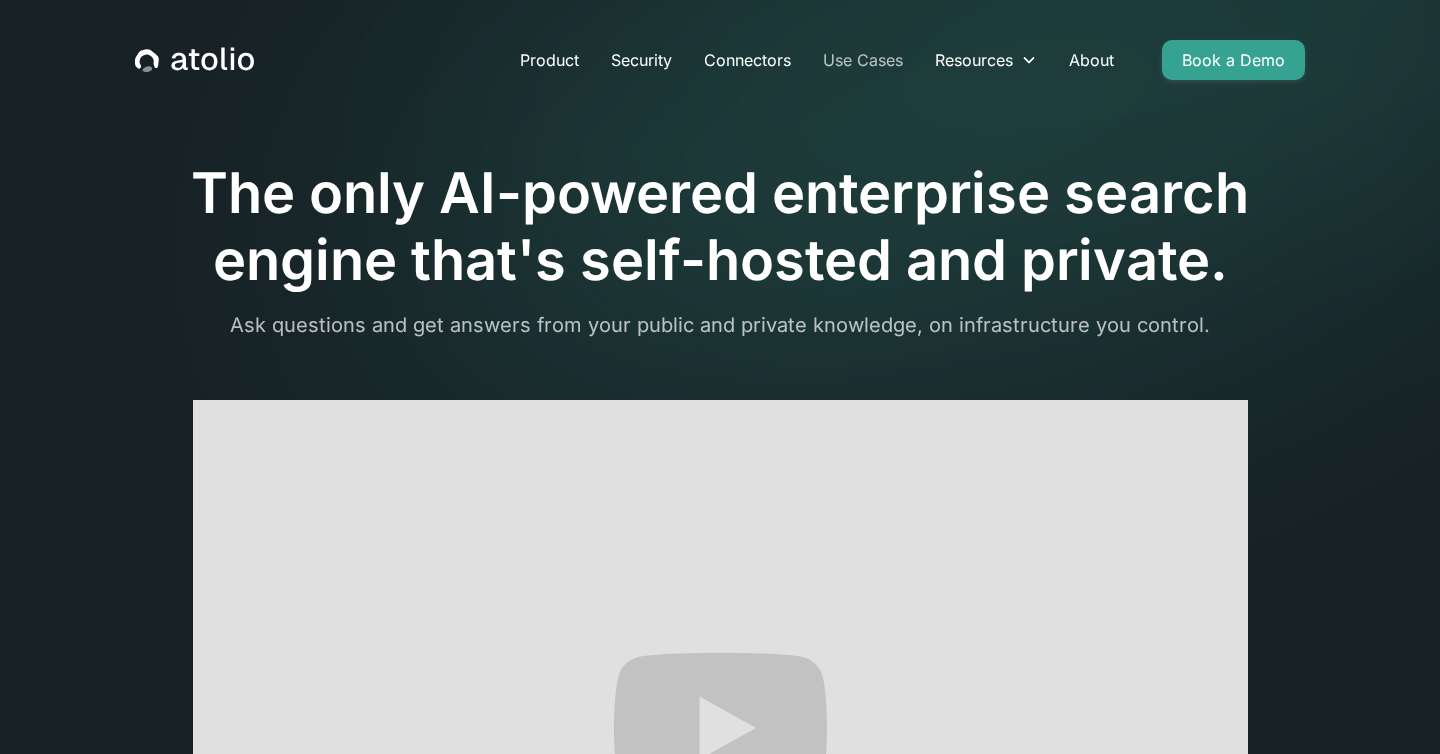 click on "Use Cases" at bounding box center [863, 60] 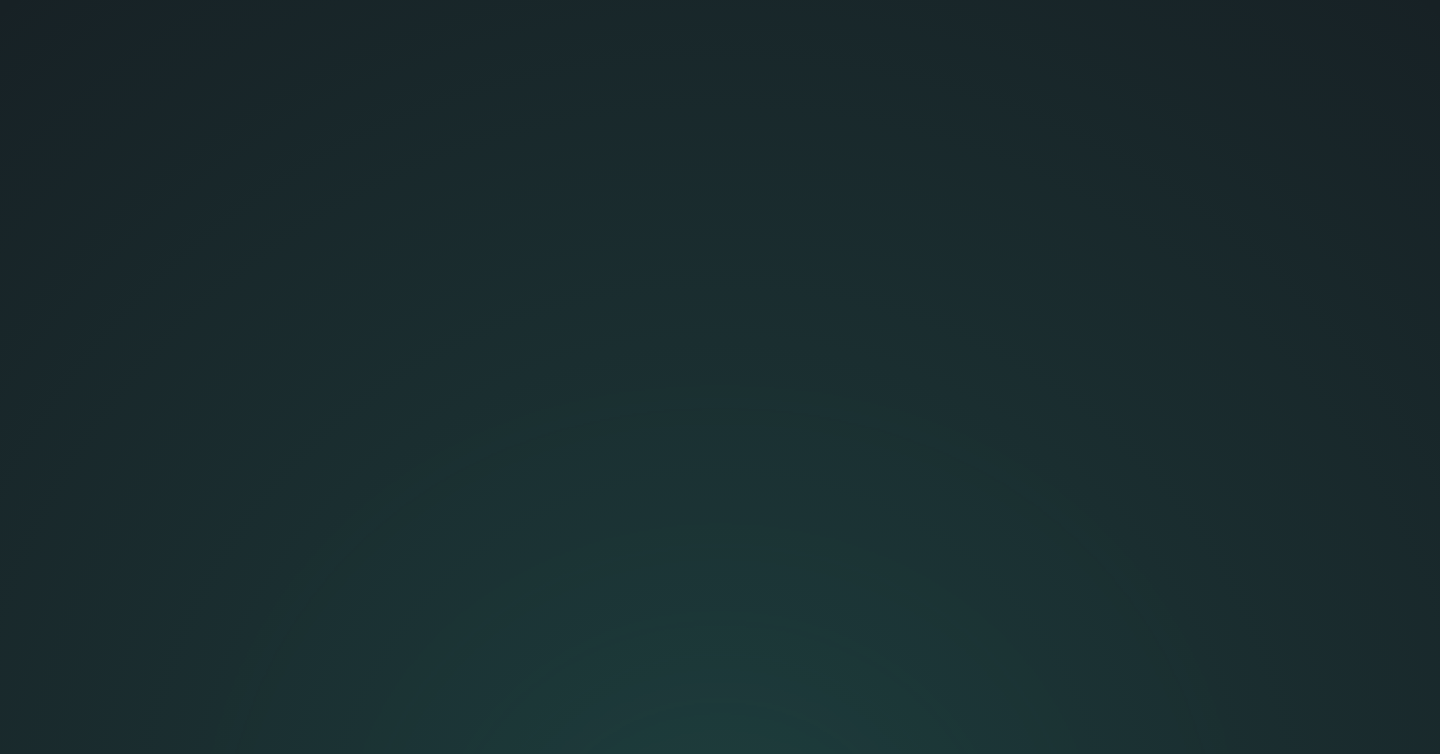 scroll, scrollTop: 0, scrollLeft: 0, axis: both 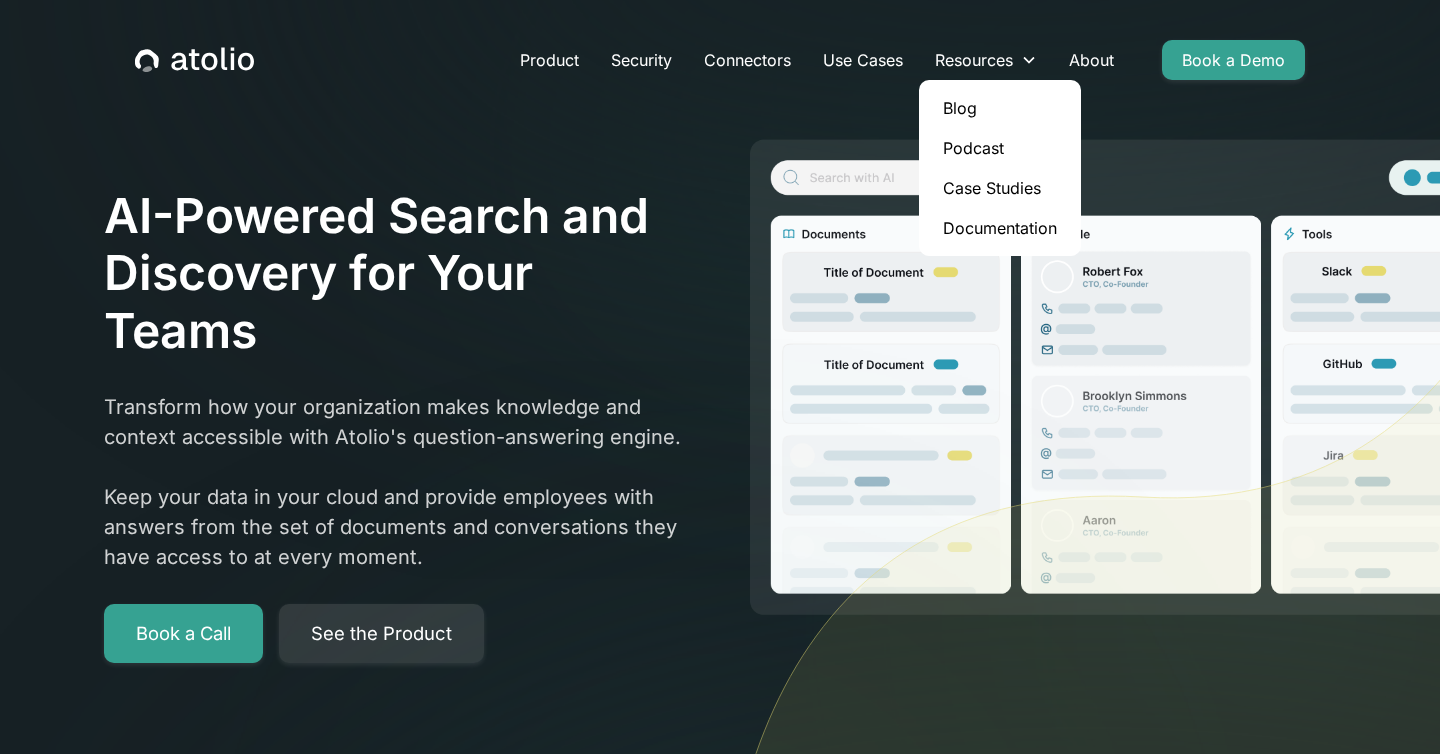 click on "Podcast" at bounding box center [1000, 148] 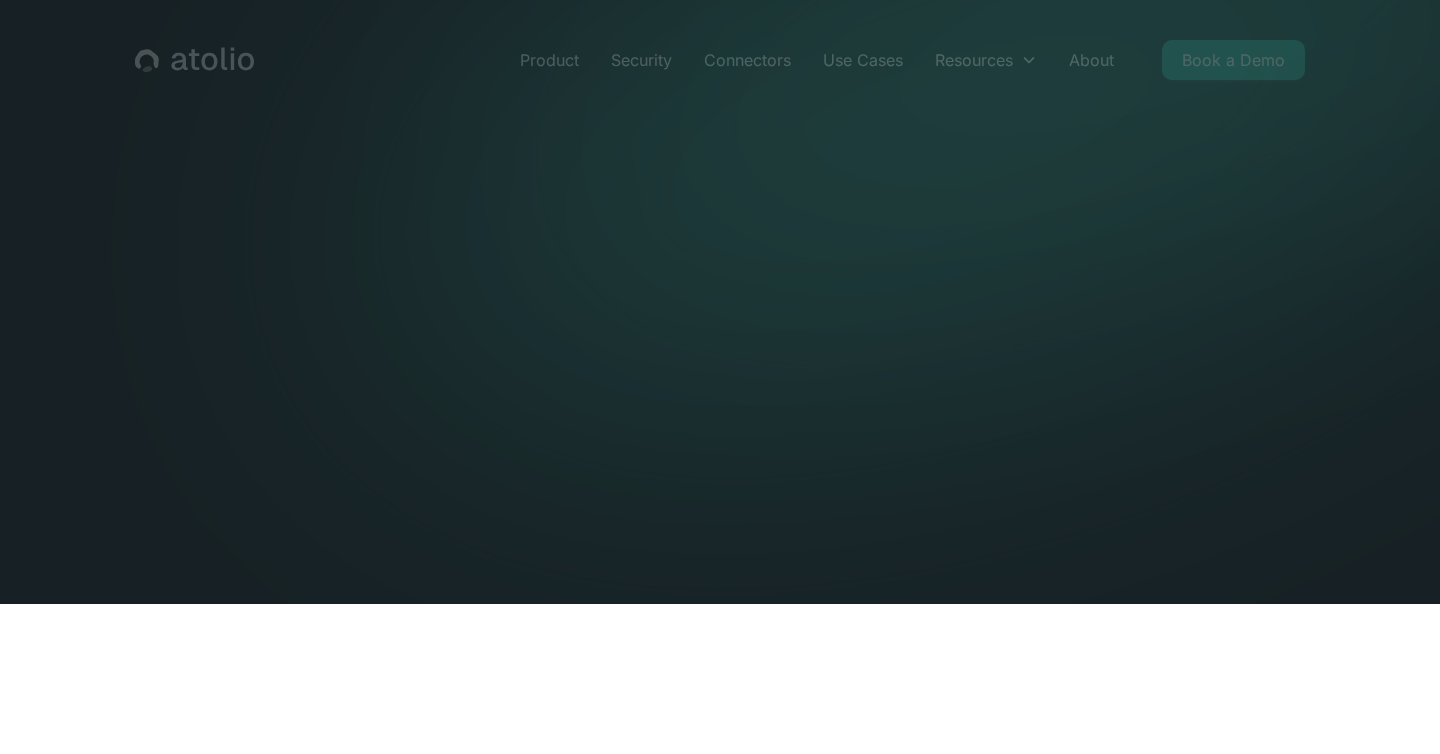 scroll, scrollTop: 0, scrollLeft: 0, axis: both 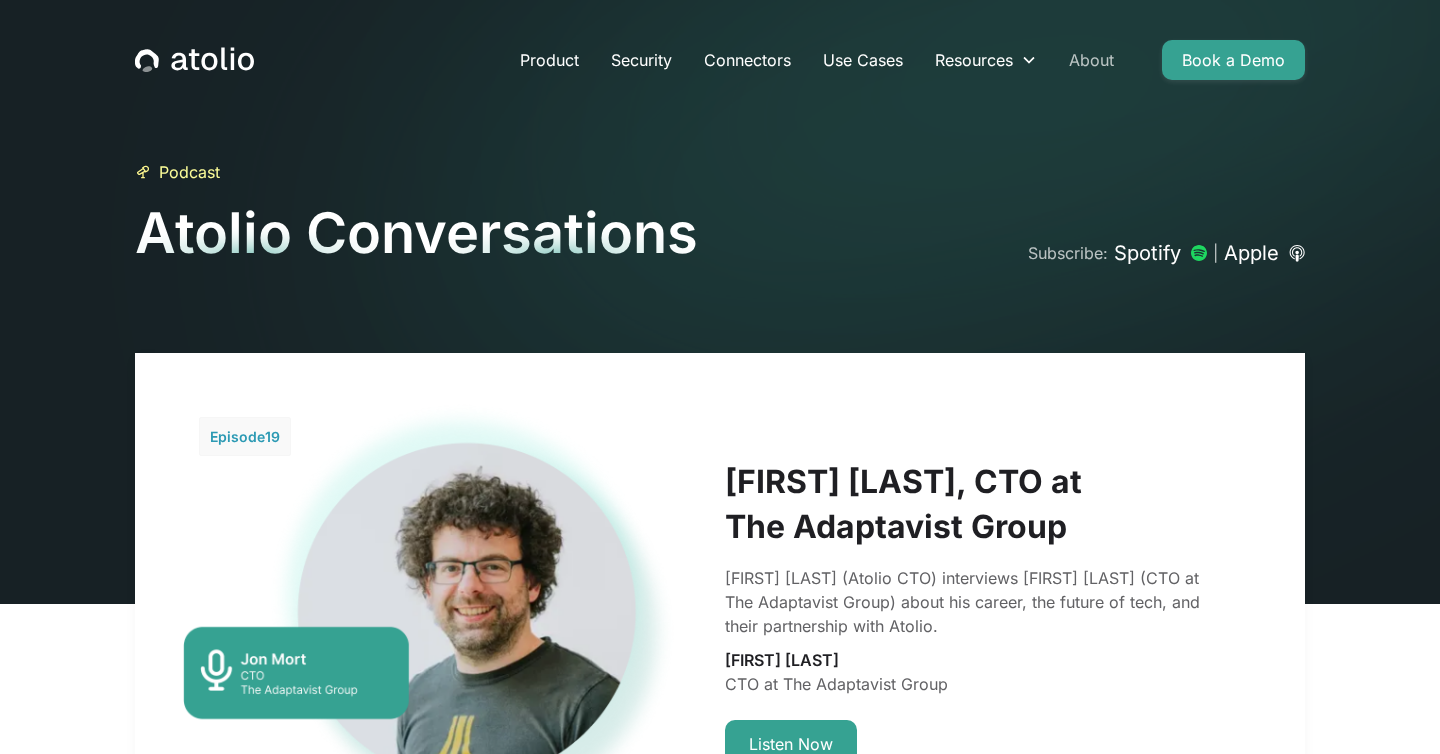 click on "About" at bounding box center [1091, 60] 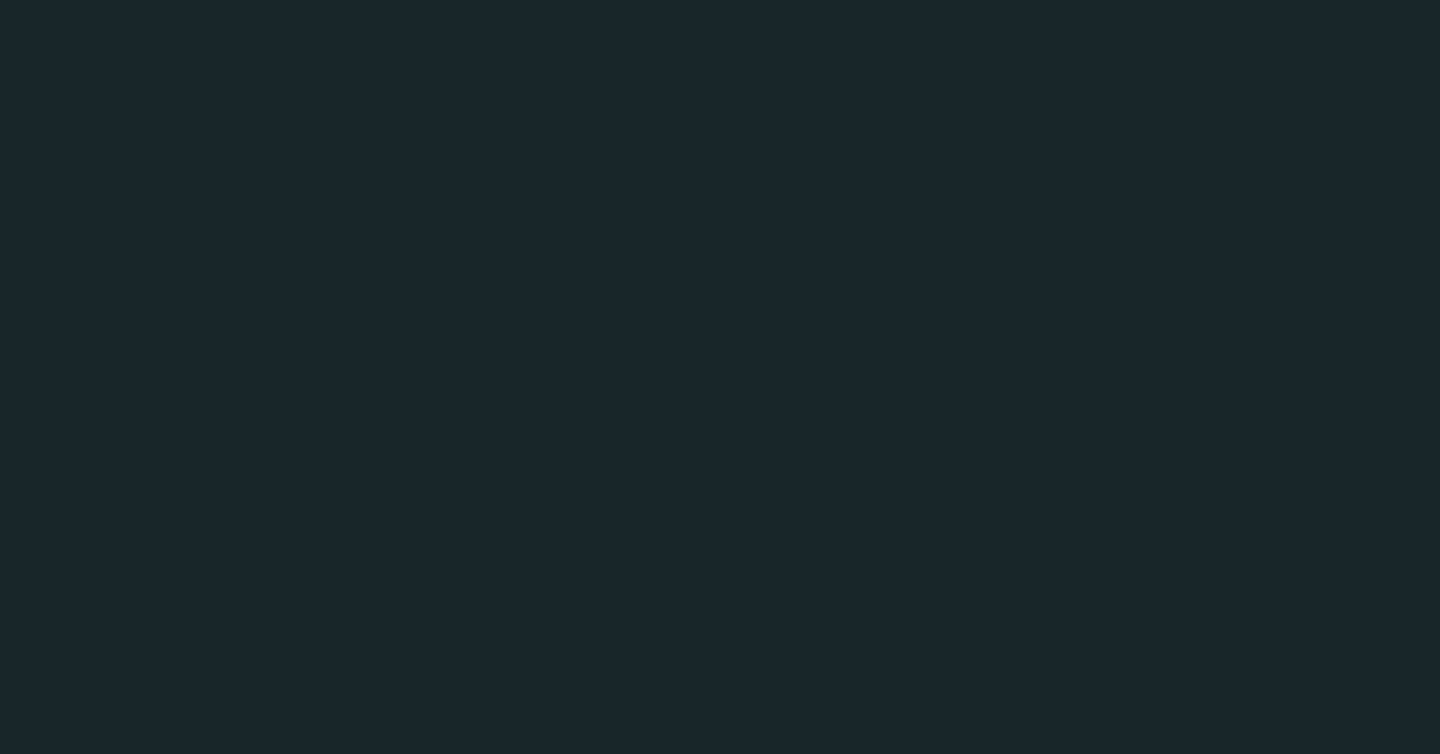 scroll, scrollTop: 0, scrollLeft: 0, axis: both 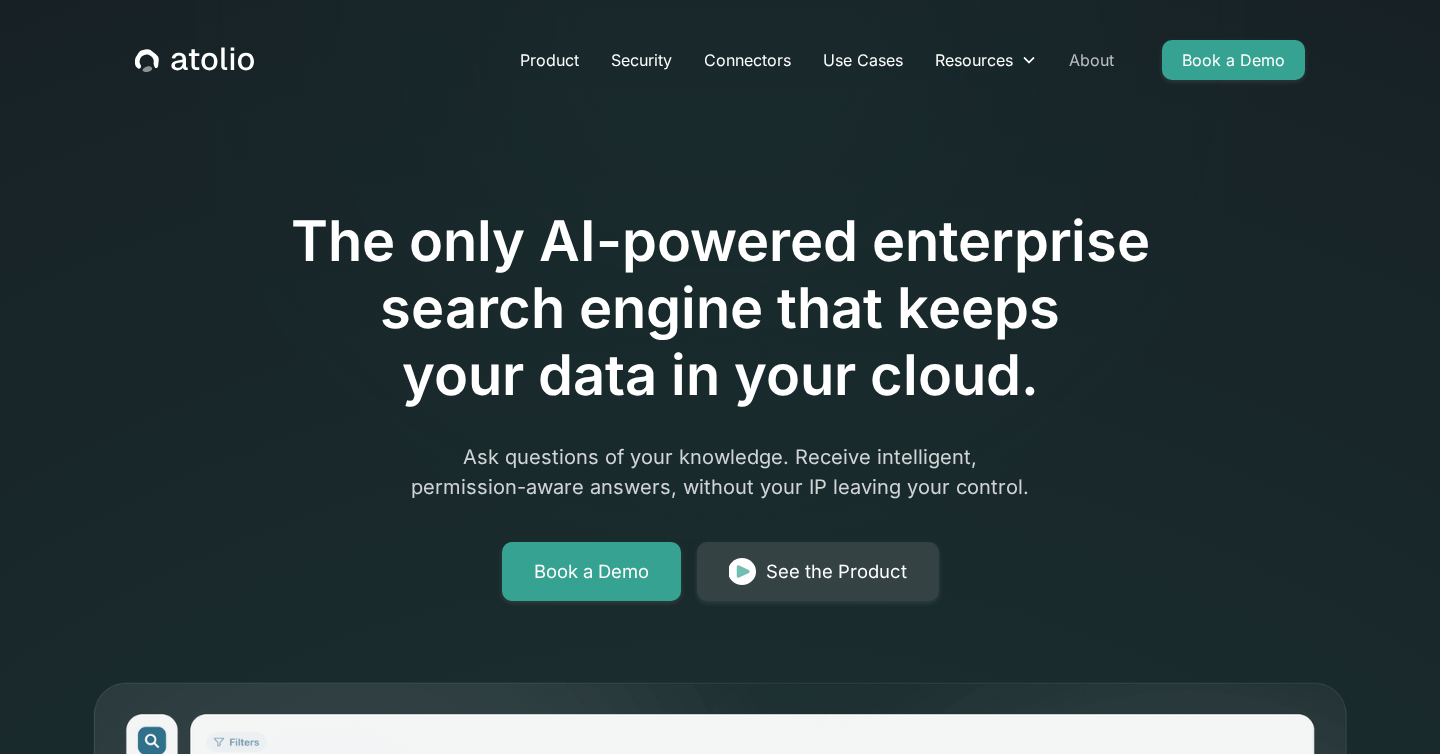 click on "About" at bounding box center (1091, 60) 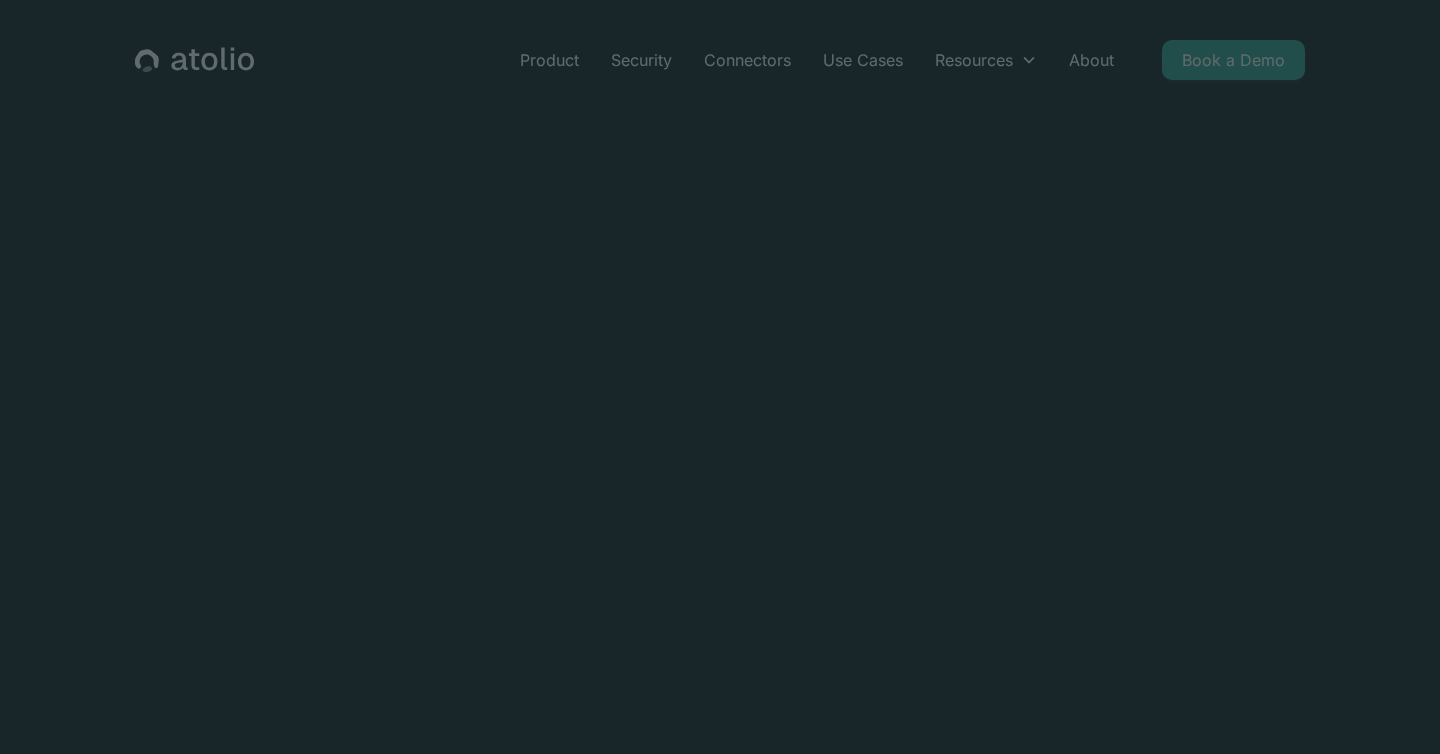 scroll, scrollTop: 0, scrollLeft: 0, axis: both 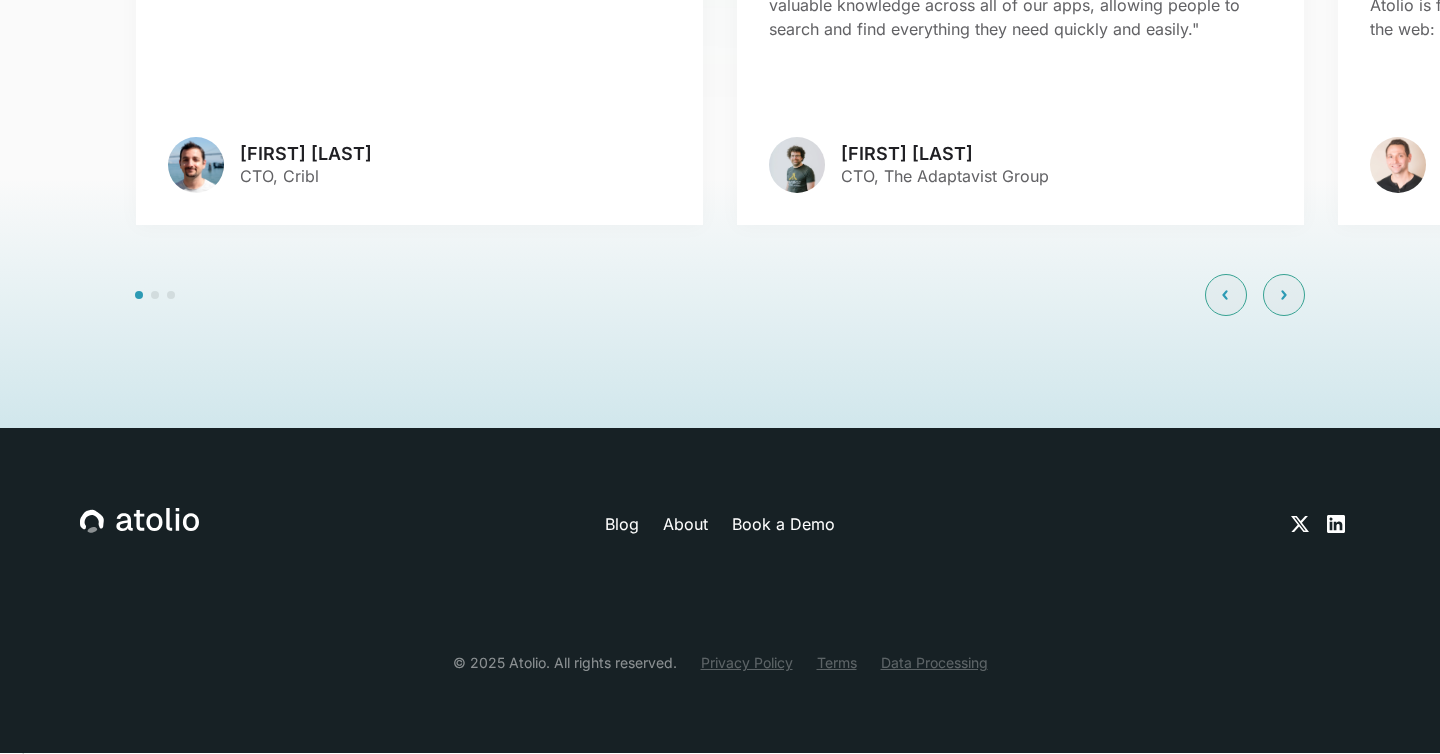 click on "About" at bounding box center (685, 524) 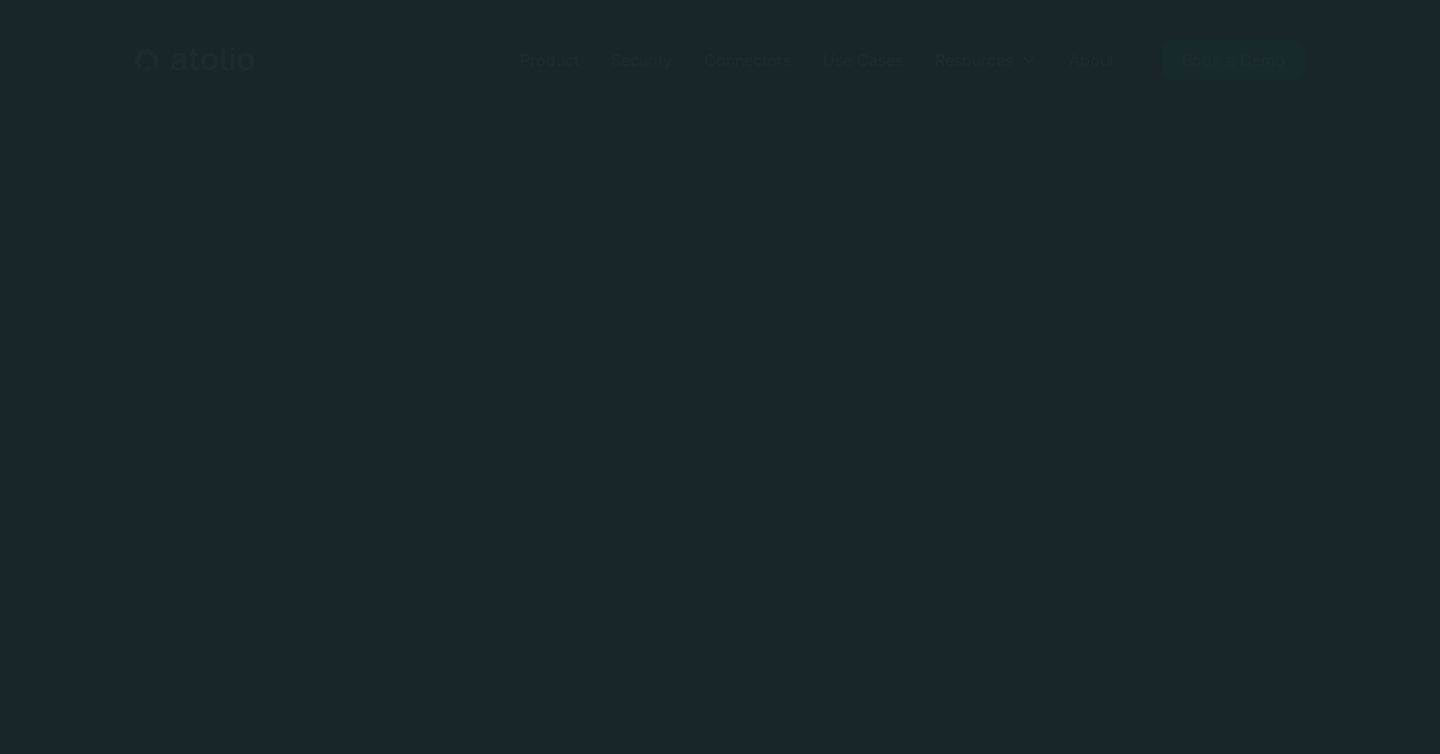 scroll, scrollTop: 0, scrollLeft: 0, axis: both 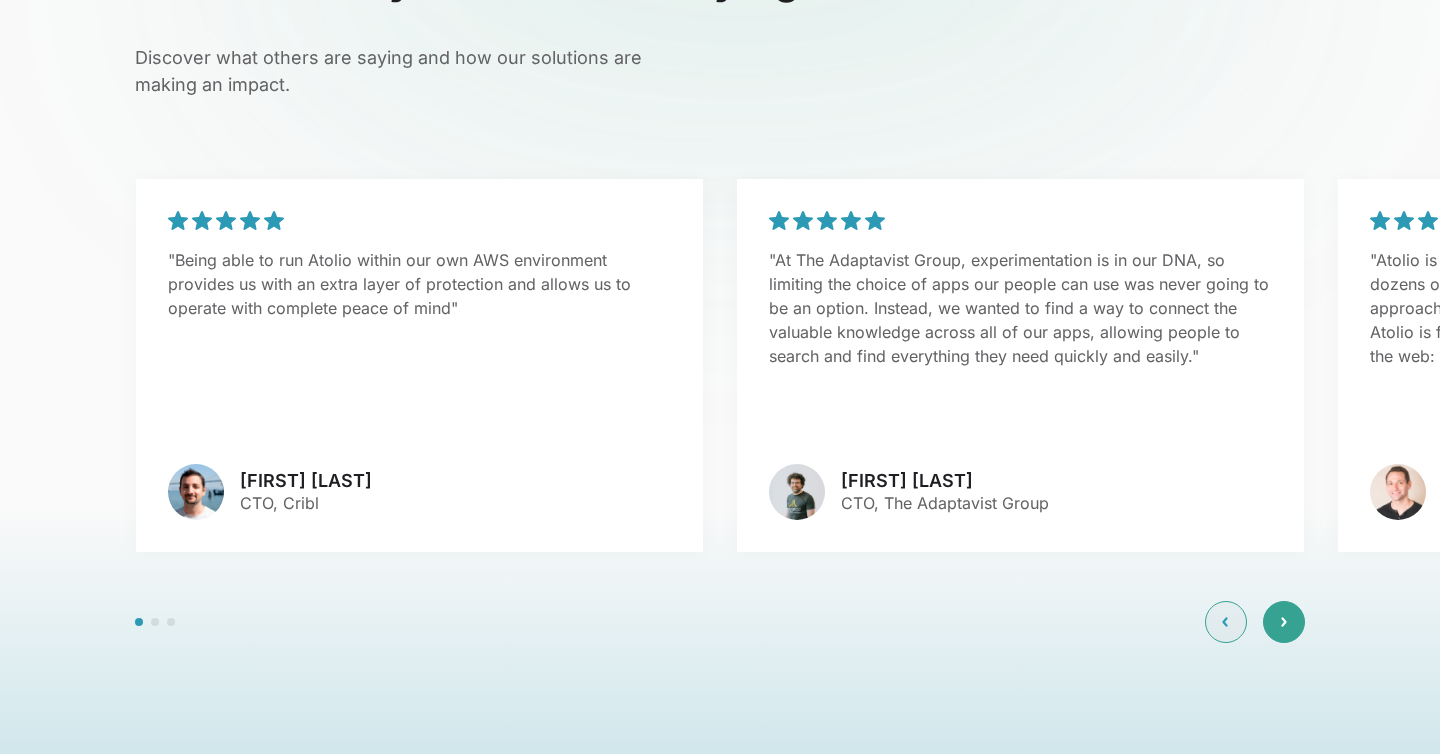 click at bounding box center [1284, 622] 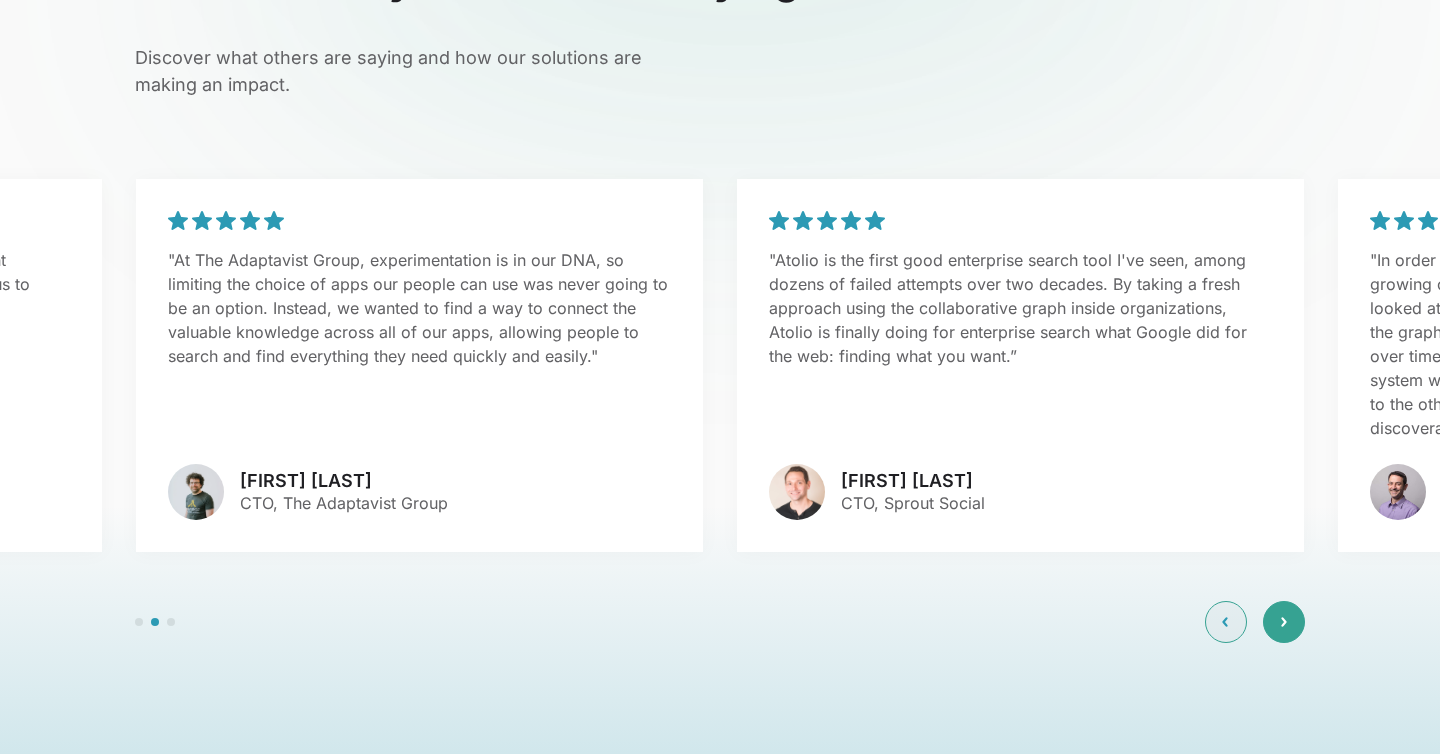 click at bounding box center (1284, 622) 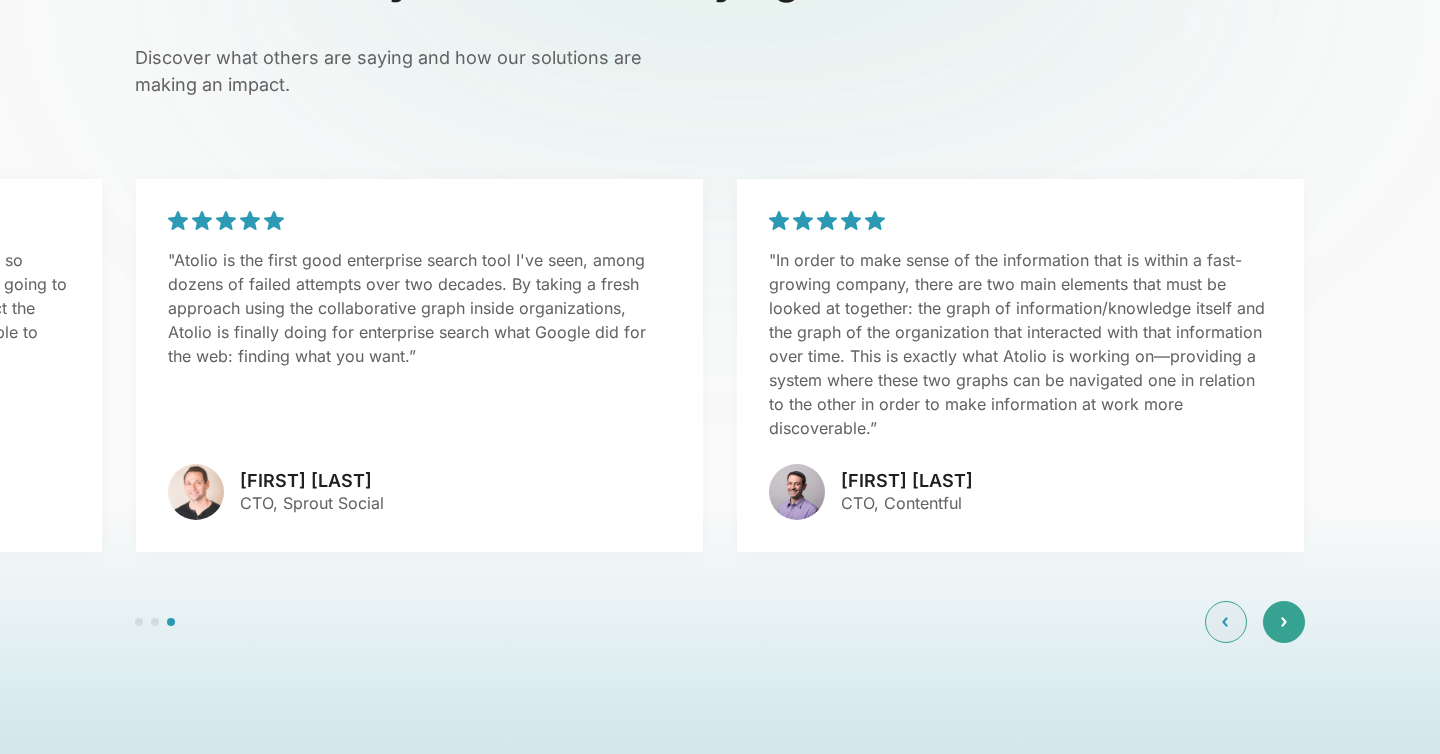click at bounding box center (1284, 622) 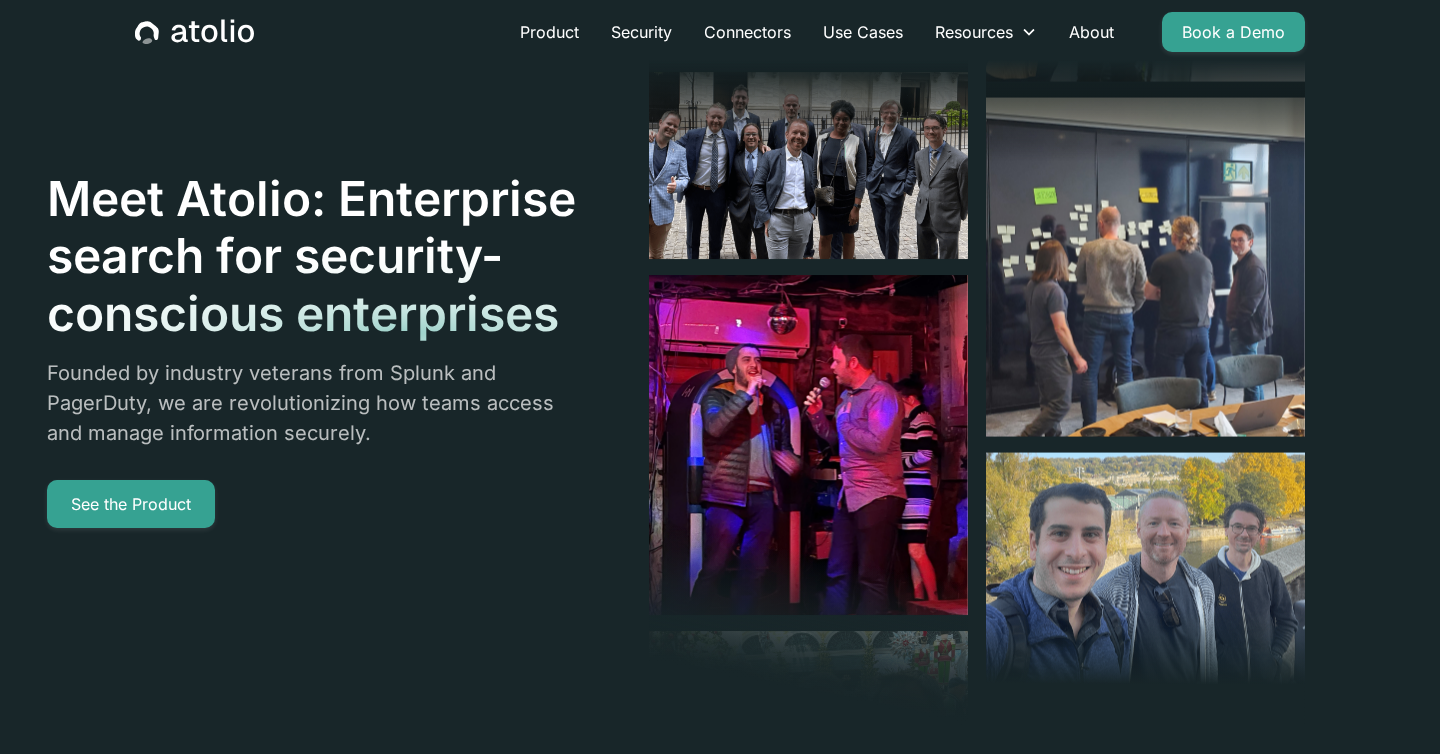 scroll, scrollTop: 0, scrollLeft: 0, axis: both 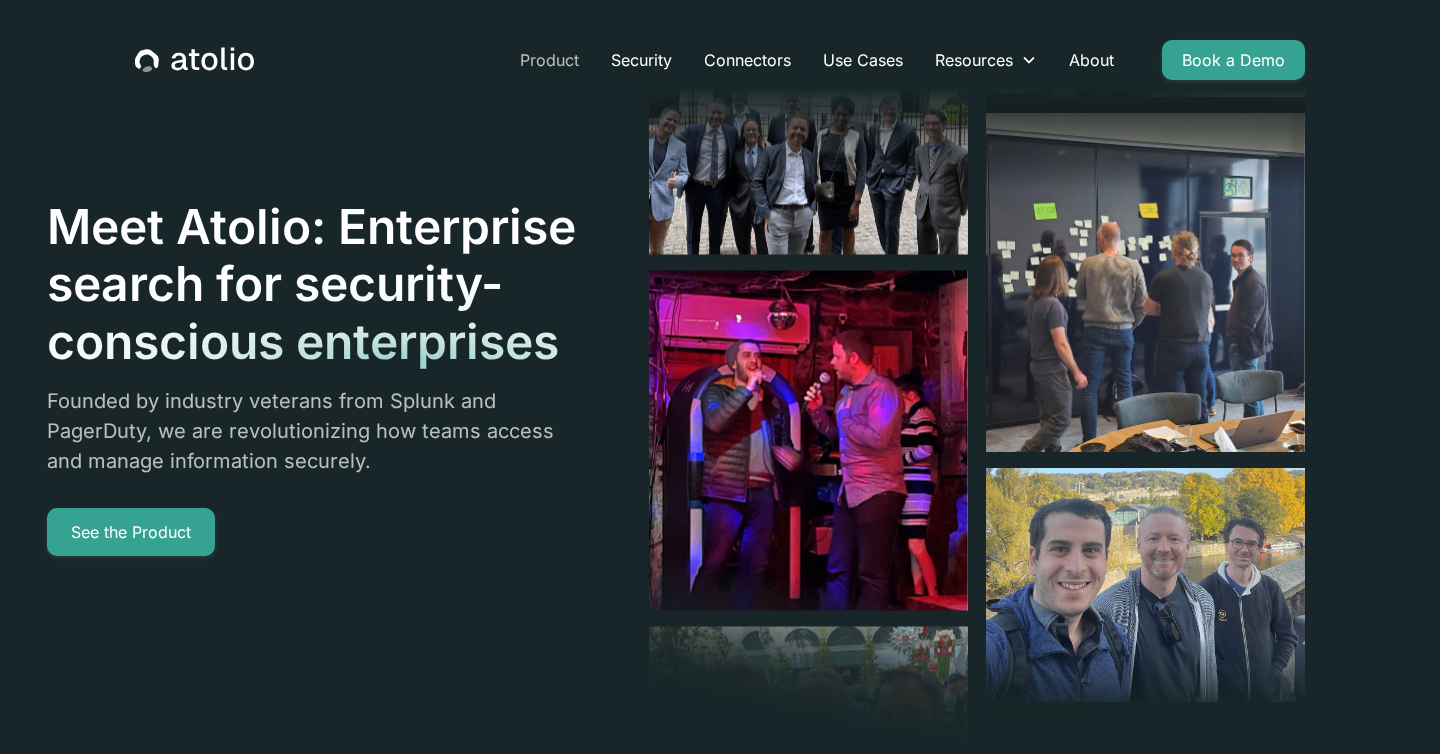 click on "Product" at bounding box center (549, 60) 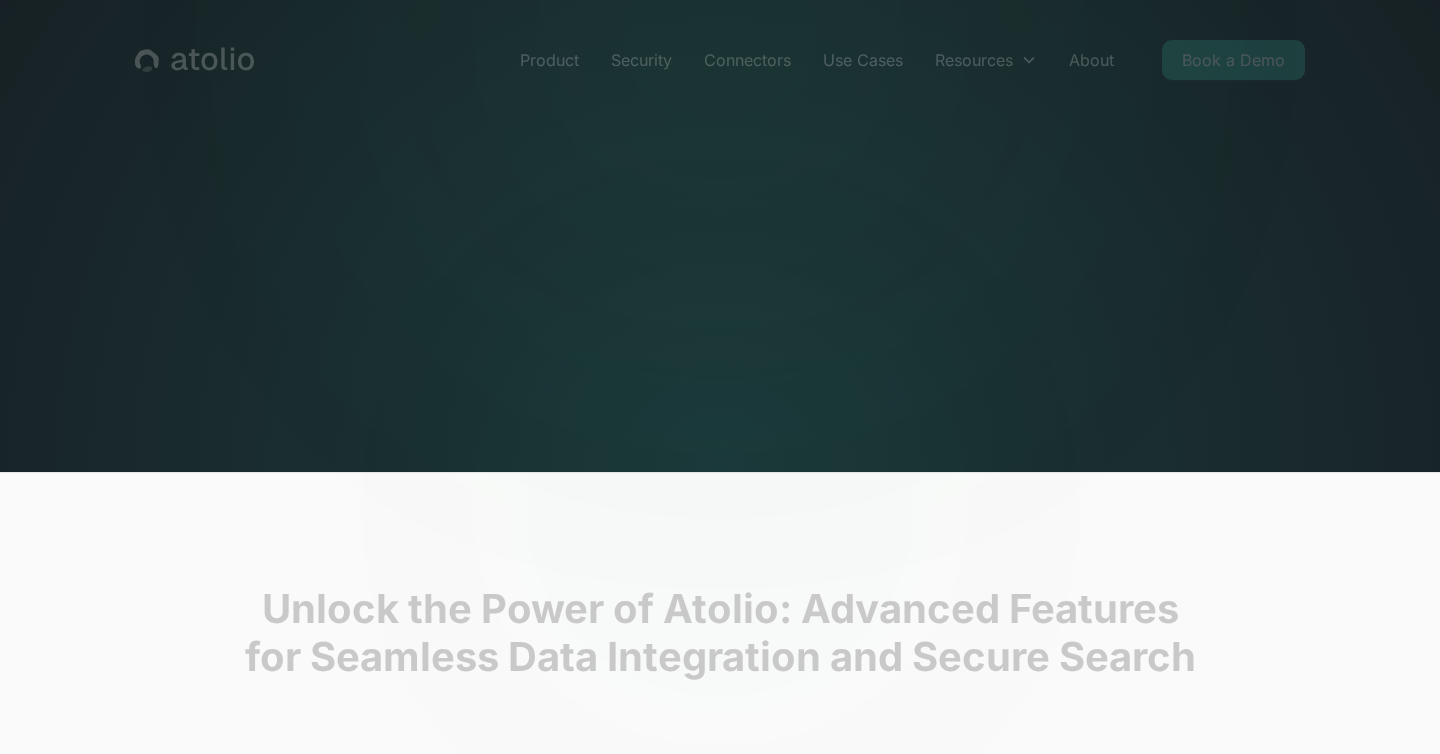 scroll, scrollTop: 0, scrollLeft: 0, axis: both 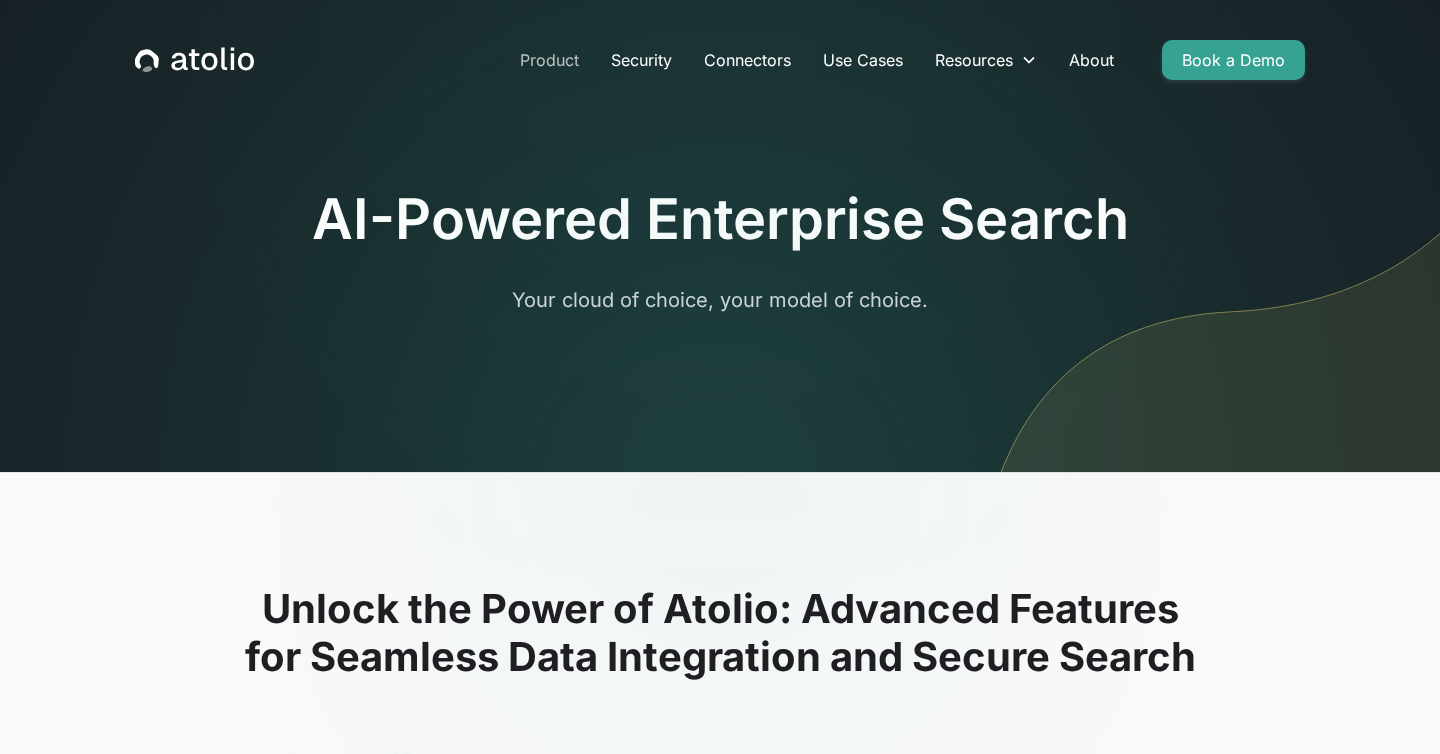 click on "Product" at bounding box center [549, 60] 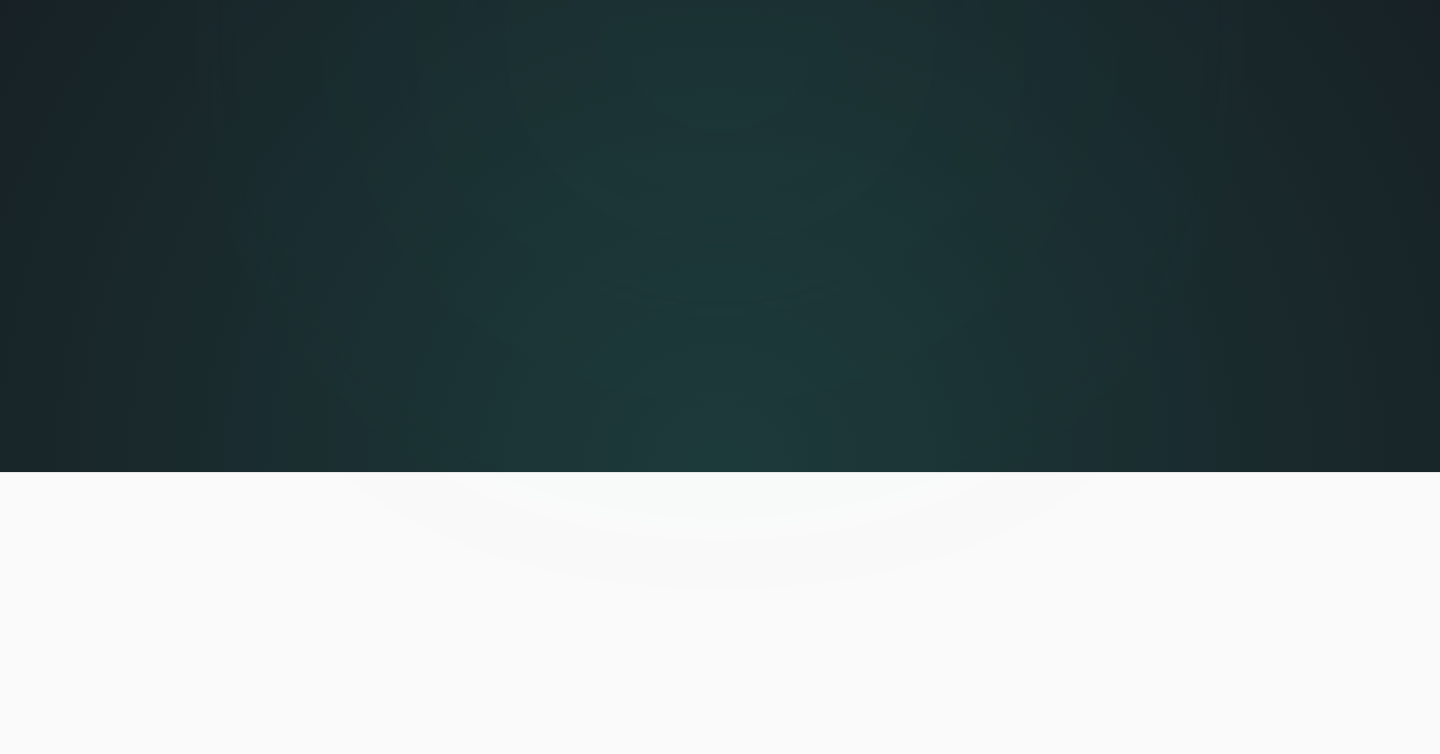 scroll, scrollTop: 0, scrollLeft: 0, axis: both 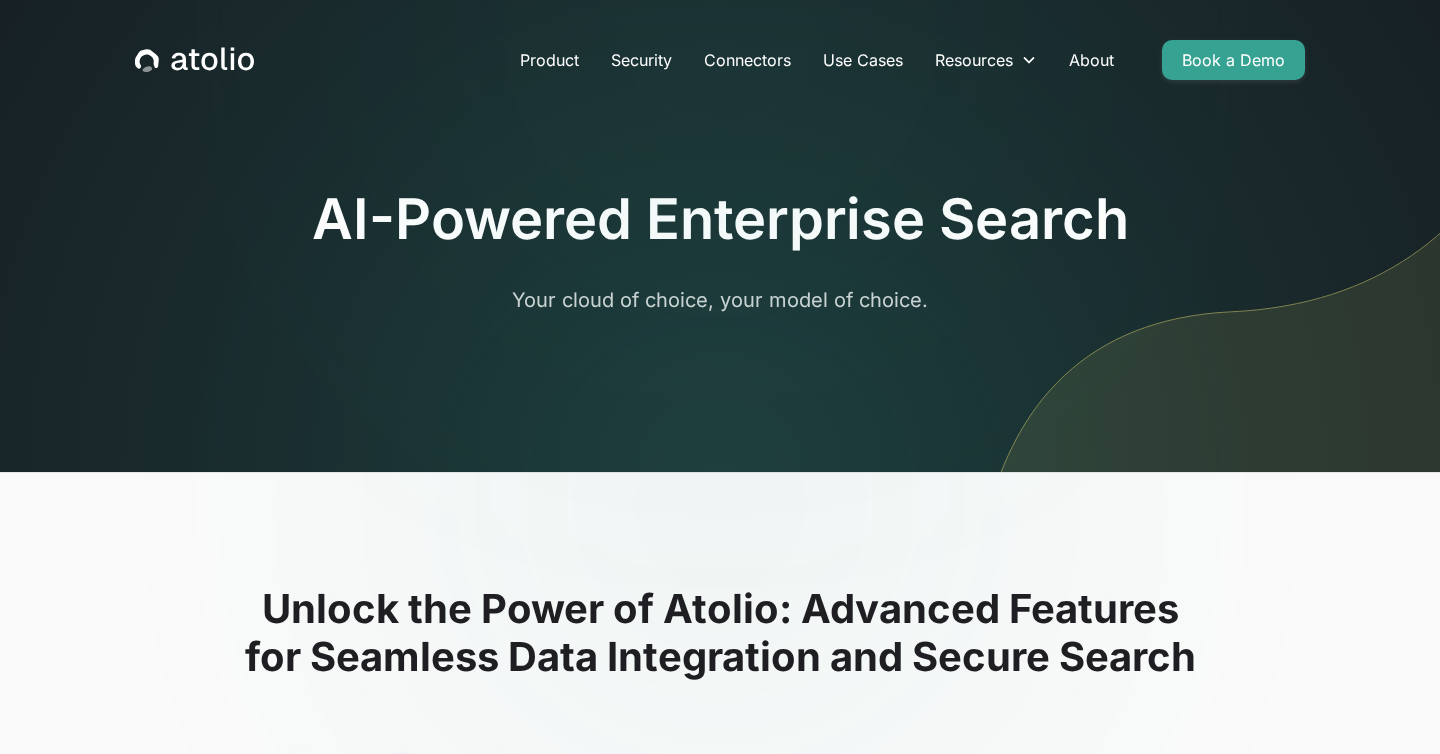 click 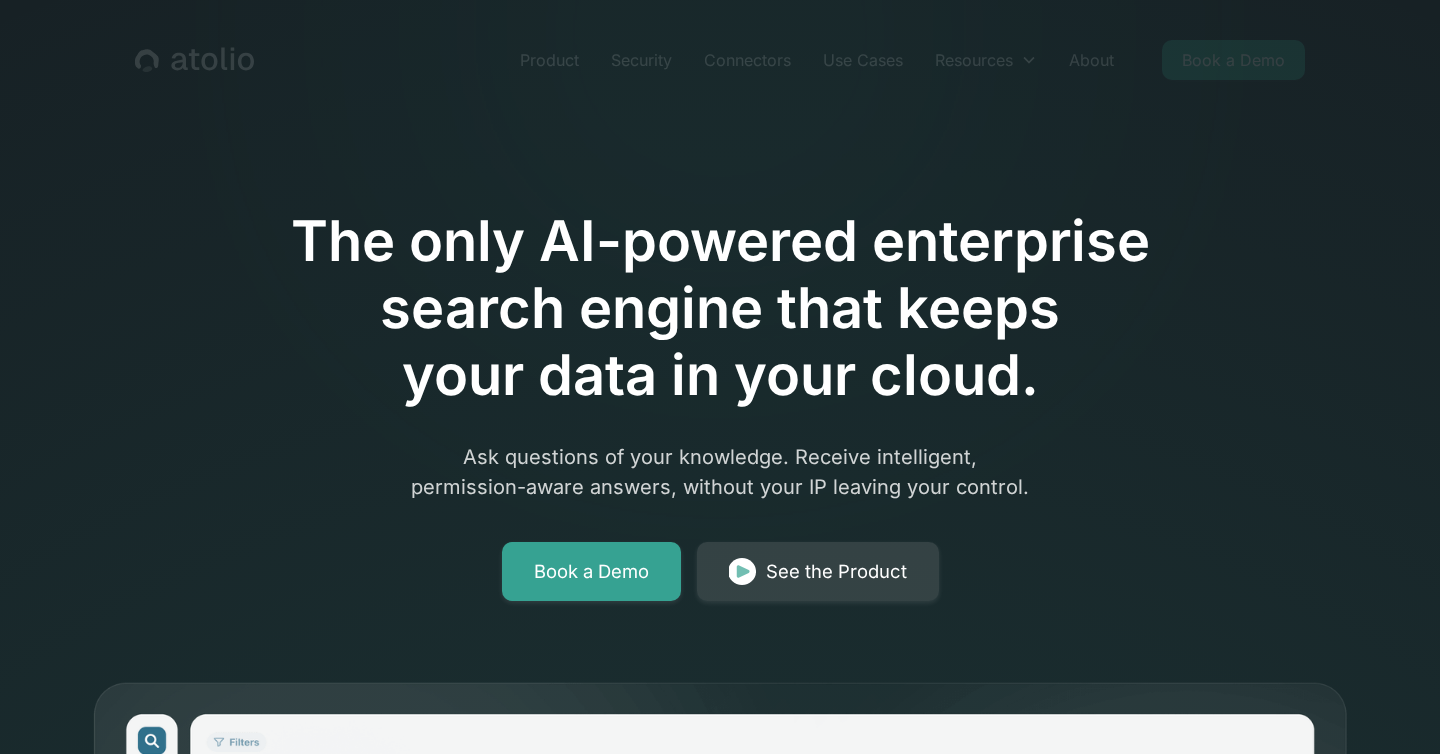 scroll, scrollTop: 0, scrollLeft: 0, axis: both 